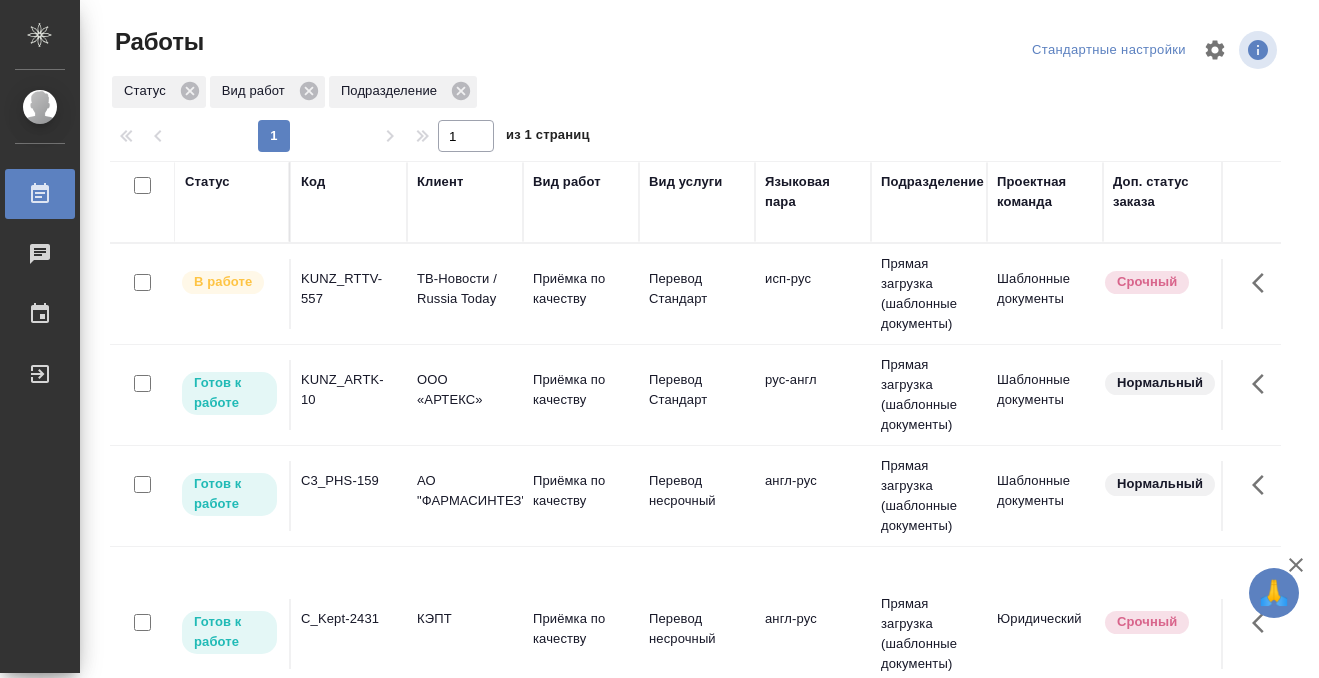 scroll, scrollTop: 0, scrollLeft: 0, axis: both 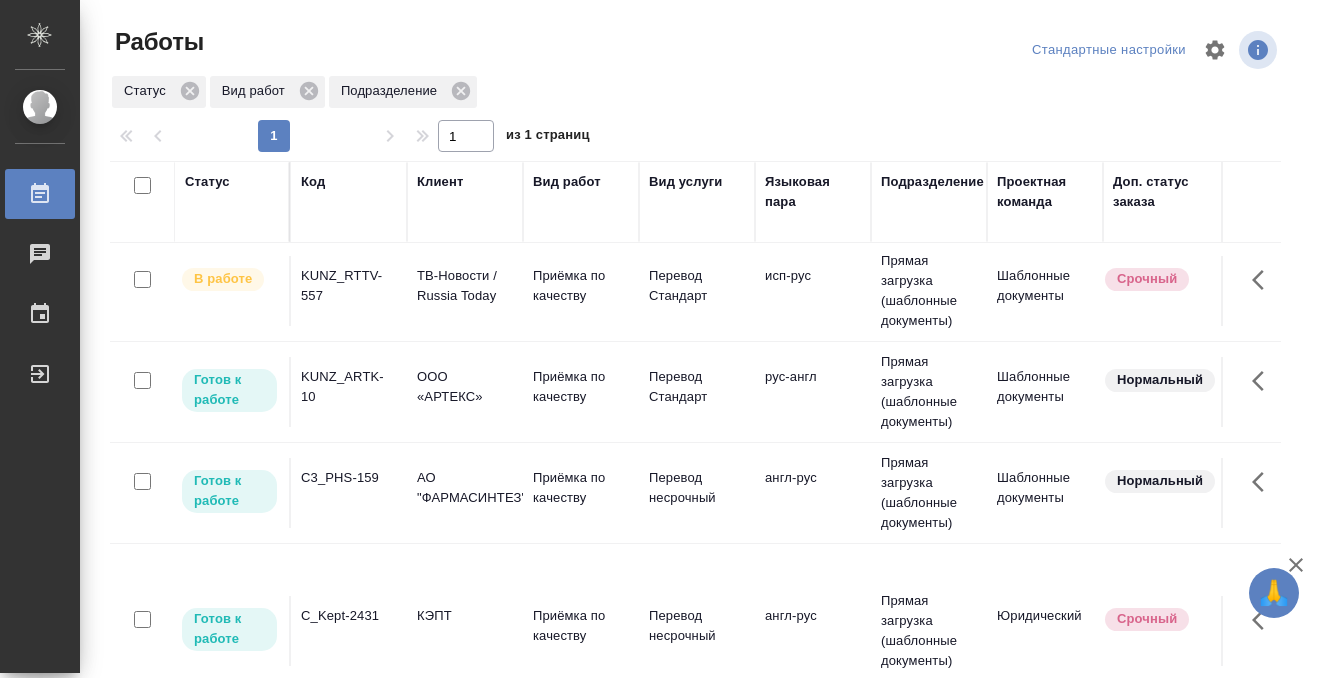 click on "Статус" at bounding box center [207, 182] 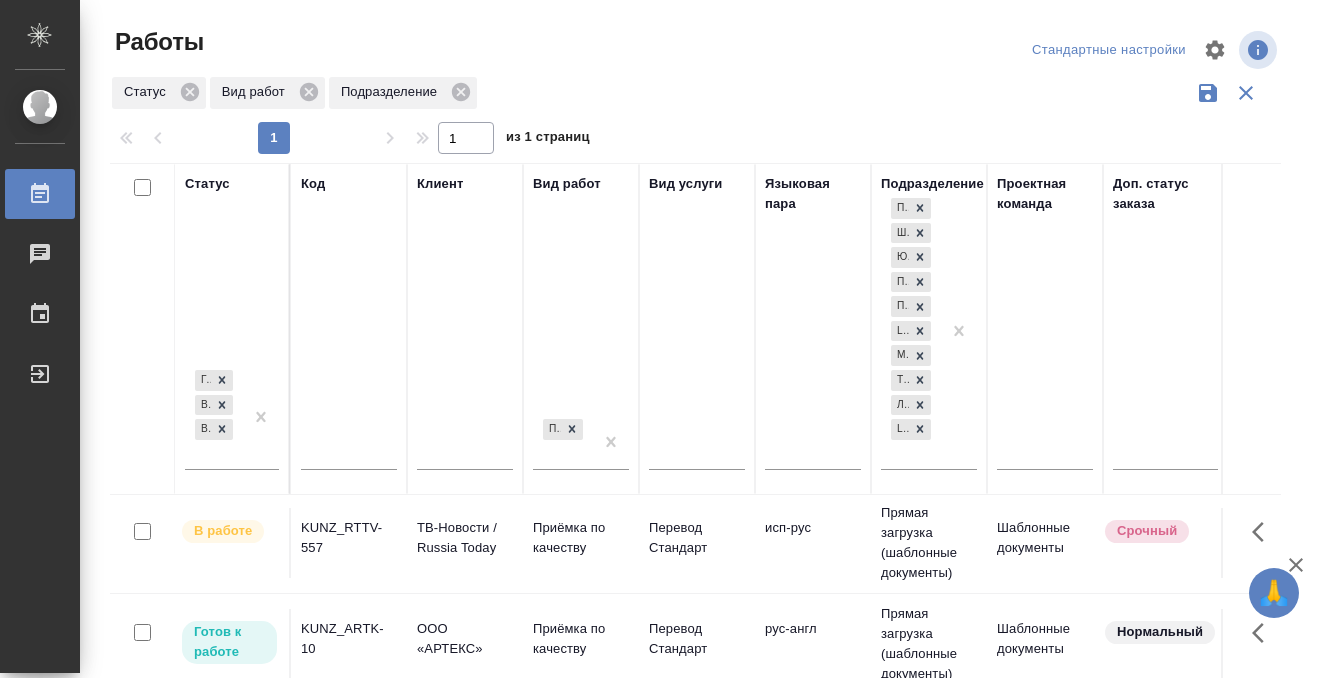 scroll, scrollTop: 253, scrollLeft: 0, axis: vertical 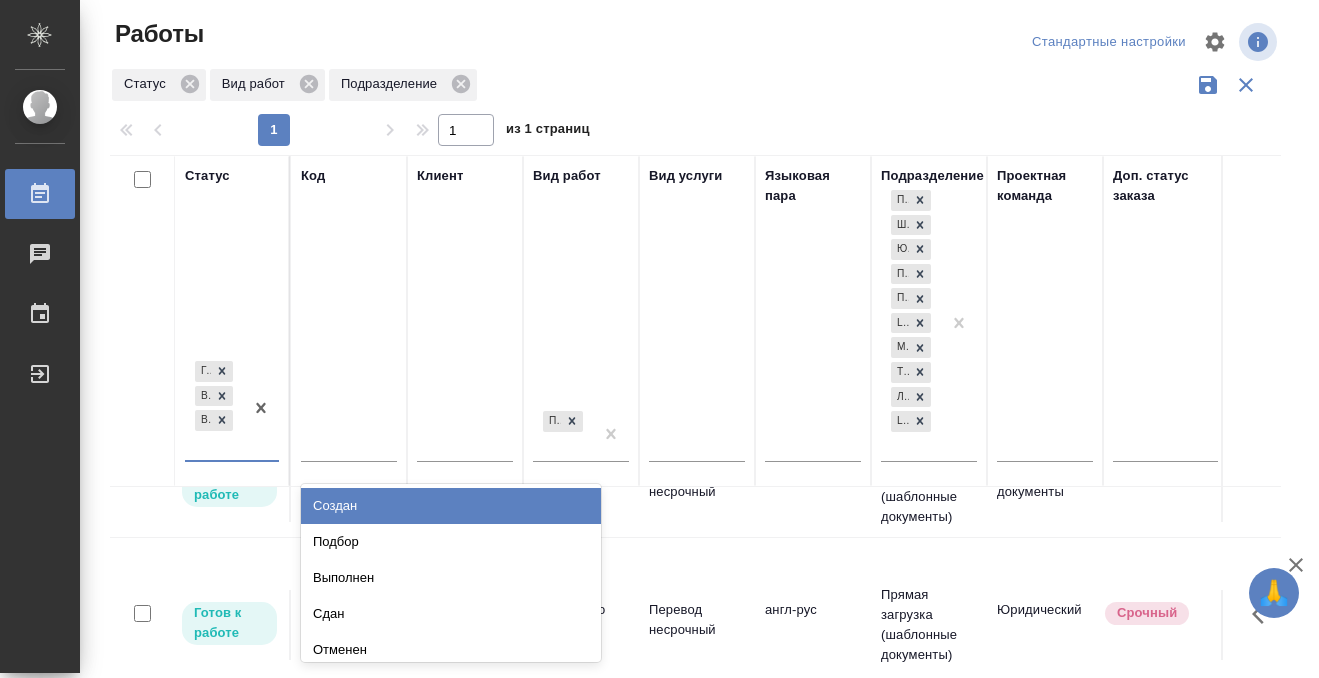 click on "Готов к работе В работе В ожидании" at bounding box center [214, 408] 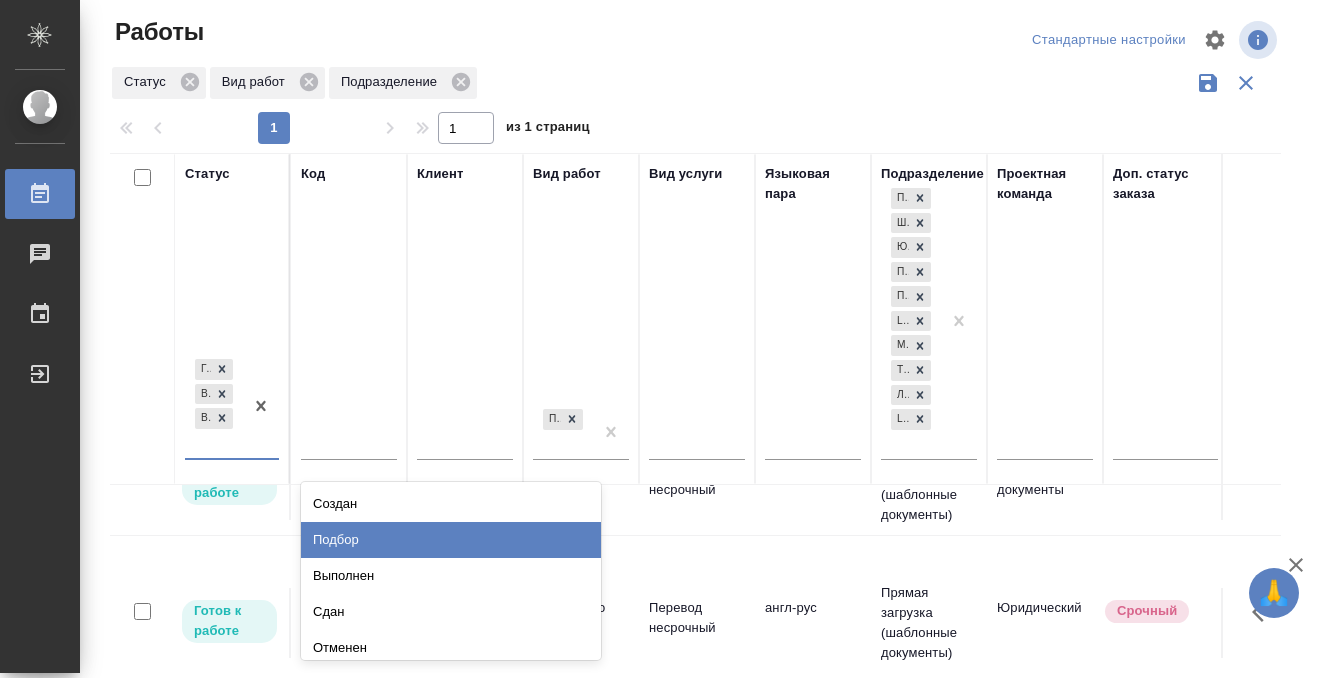 click on "Подбор" at bounding box center [451, 540] 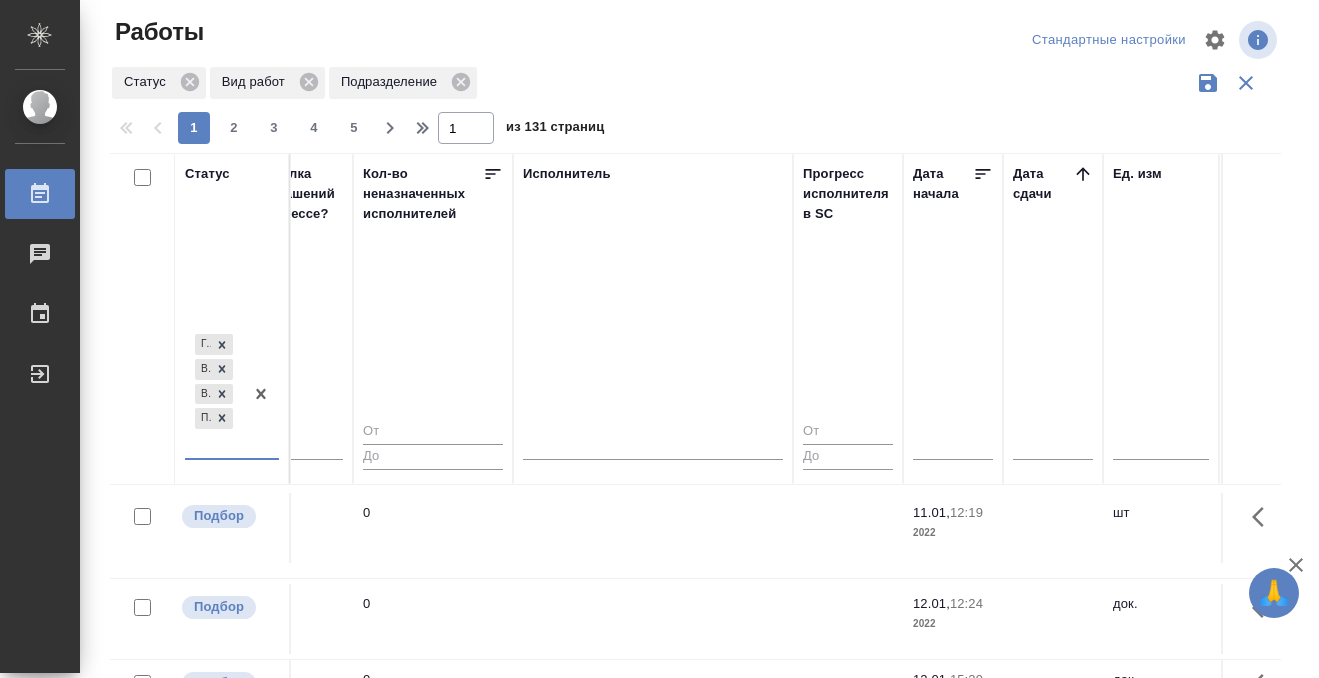 scroll, scrollTop: 251, scrollLeft: 1202, axis: both 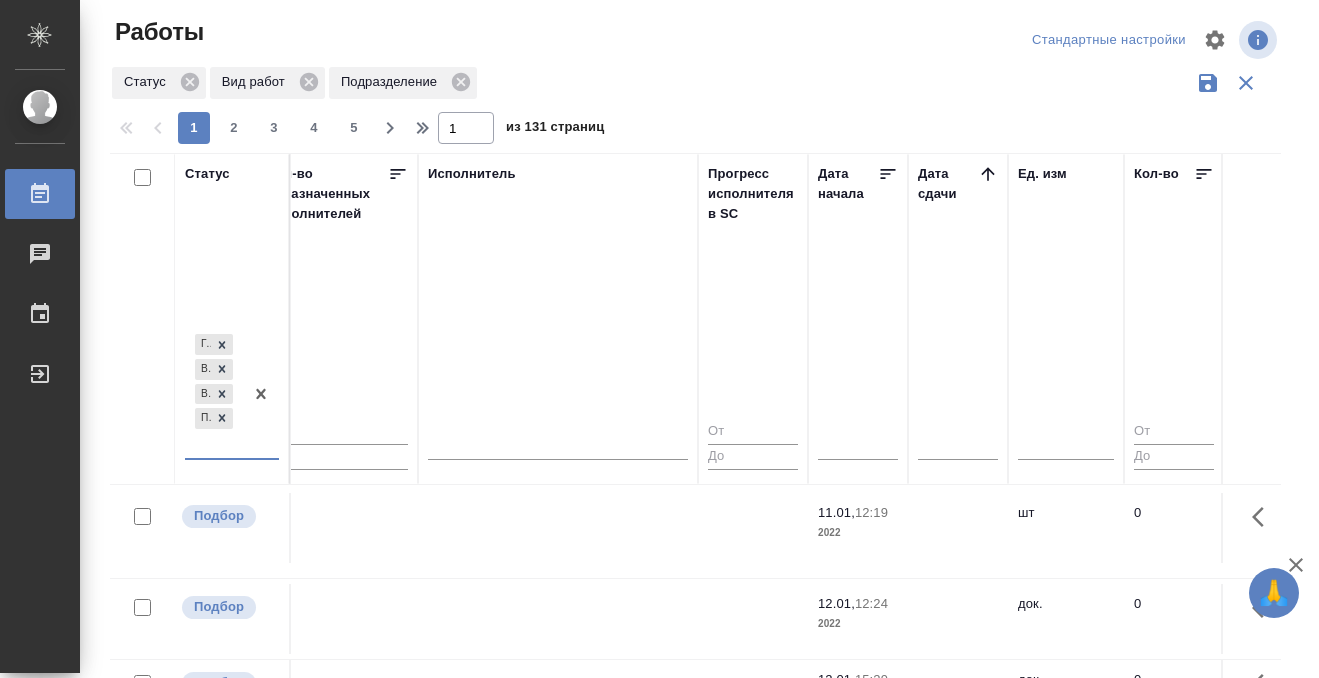 click 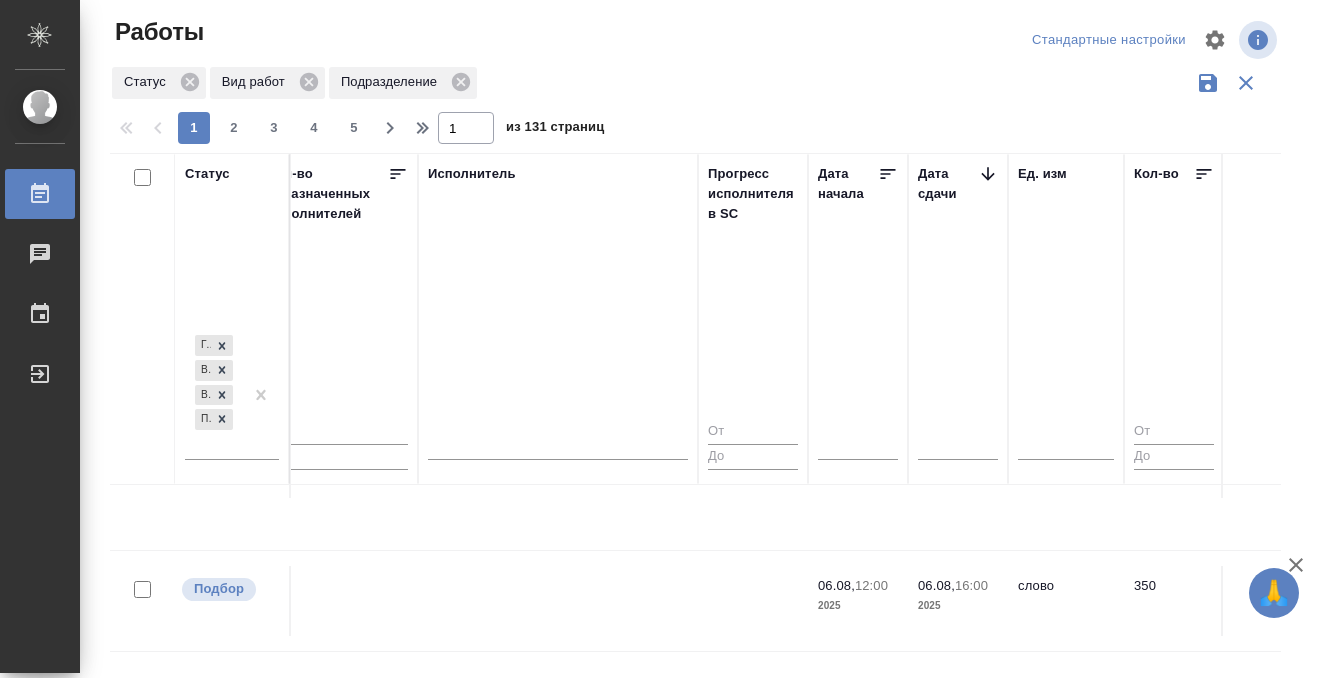 scroll, scrollTop: 810, scrollLeft: 1202, axis: both 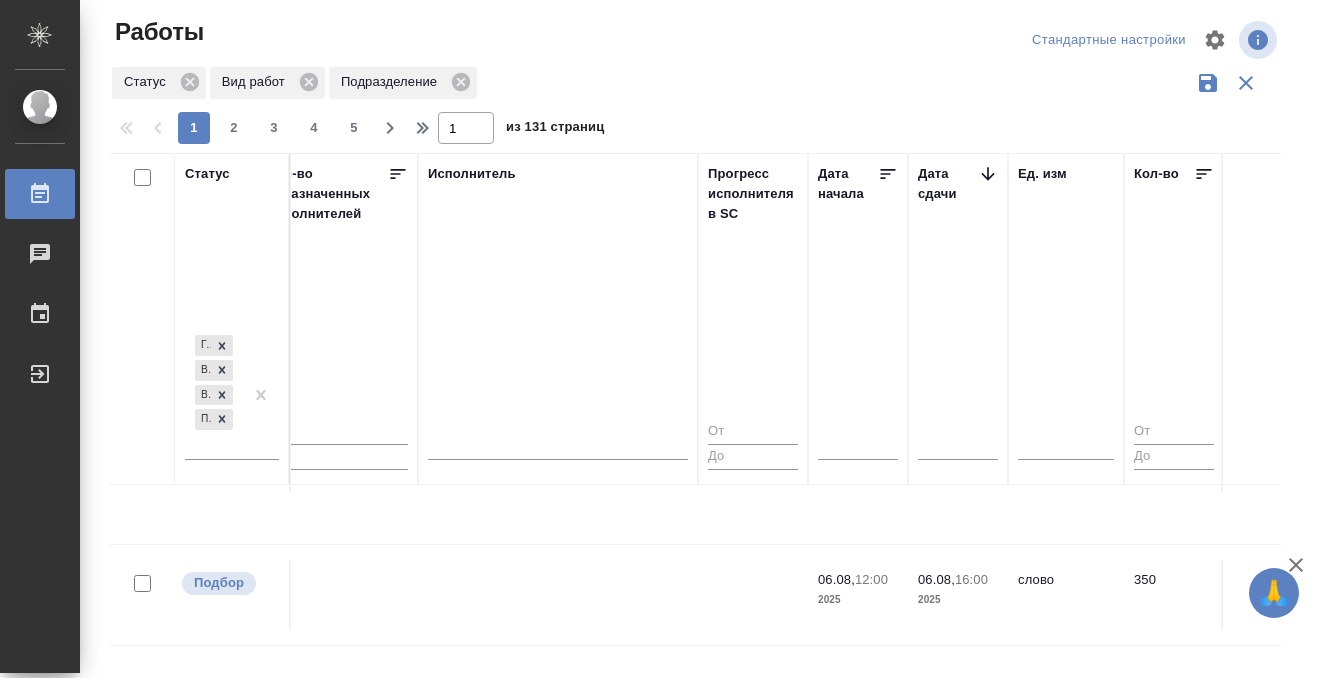 click at bounding box center (558, -274) 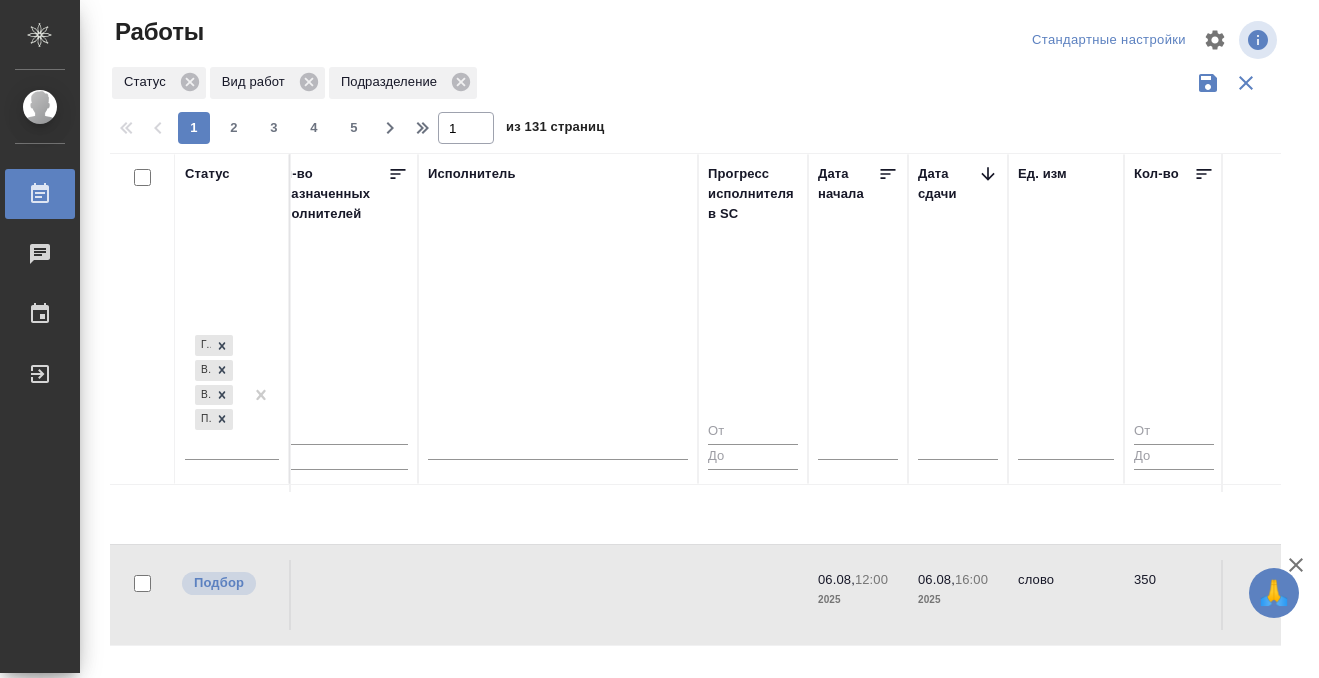 click at bounding box center (558, -274) 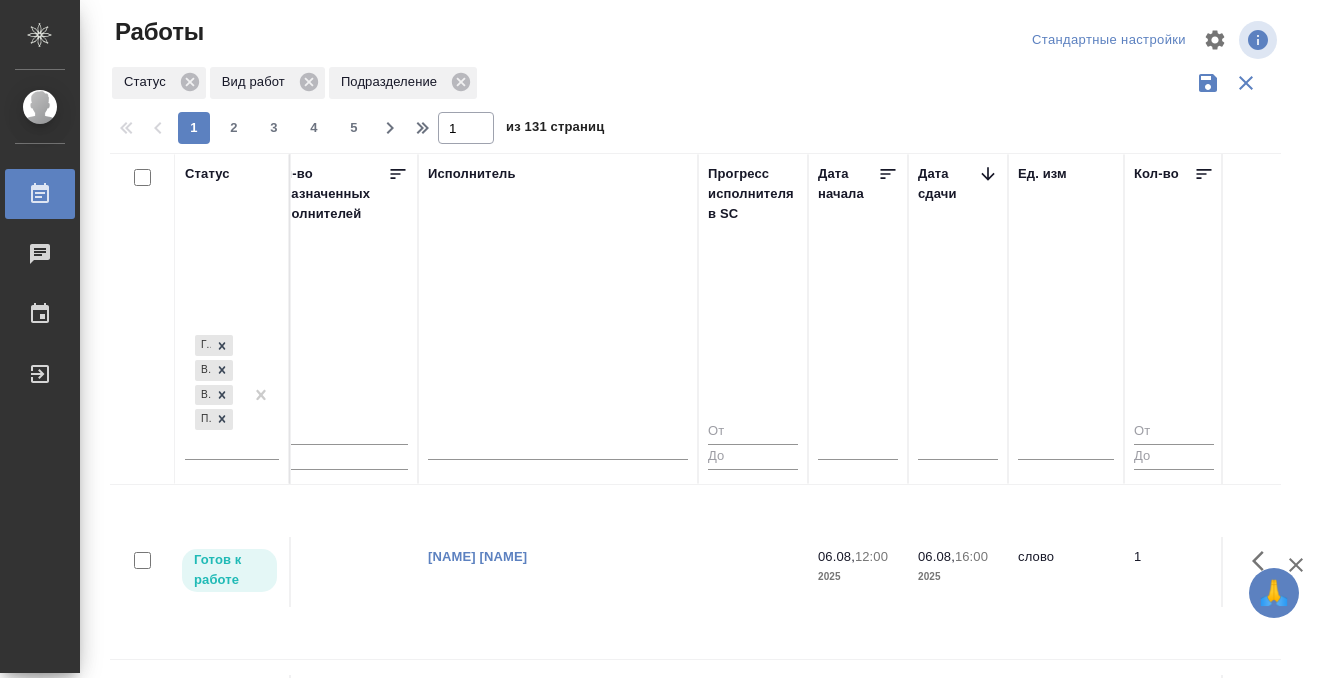 scroll, scrollTop: 1106, scrollLeft: 1202, axis: both 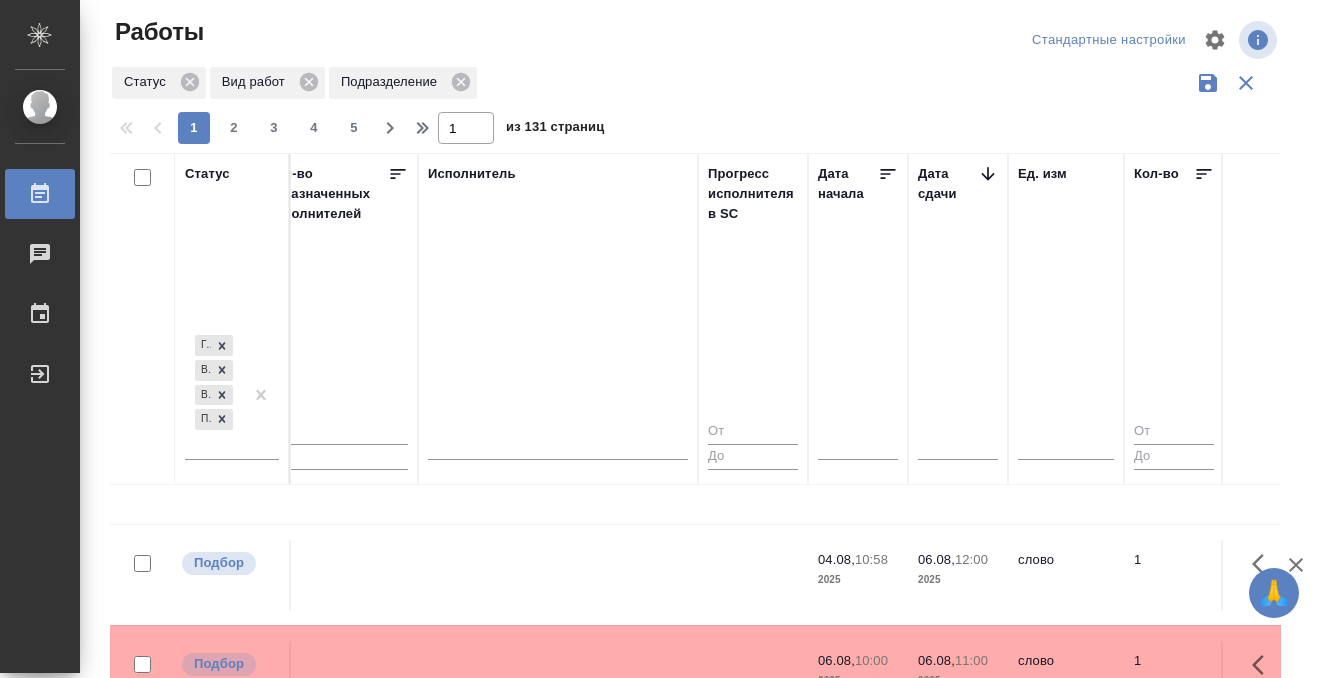 click at bounding box center [558, -570] 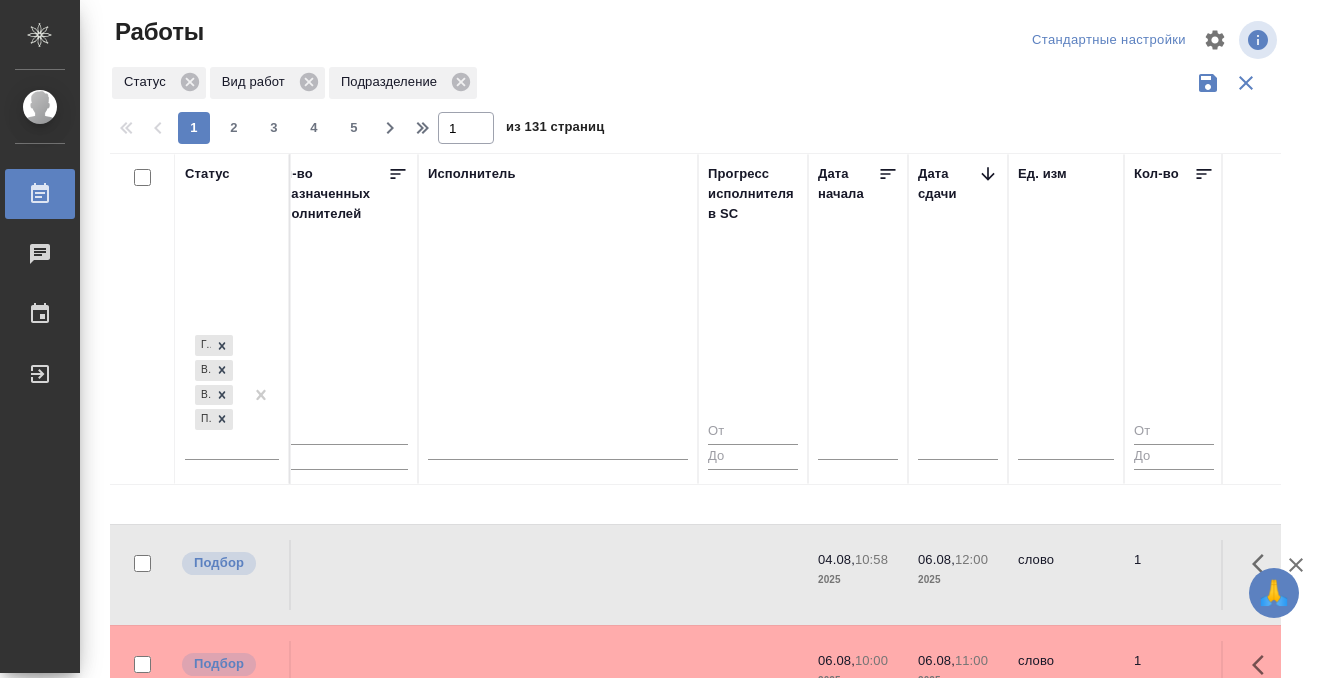 click at bounding box center (558, -570) 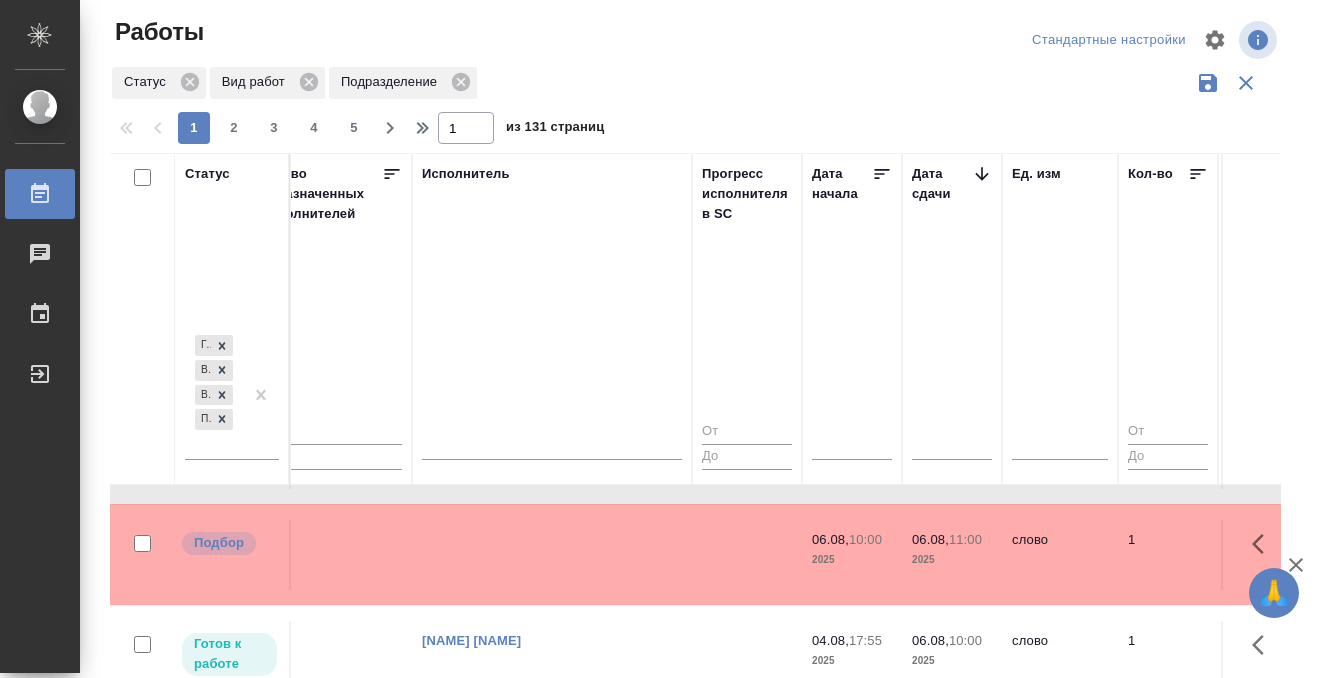 click at bounding box center (552, -691) 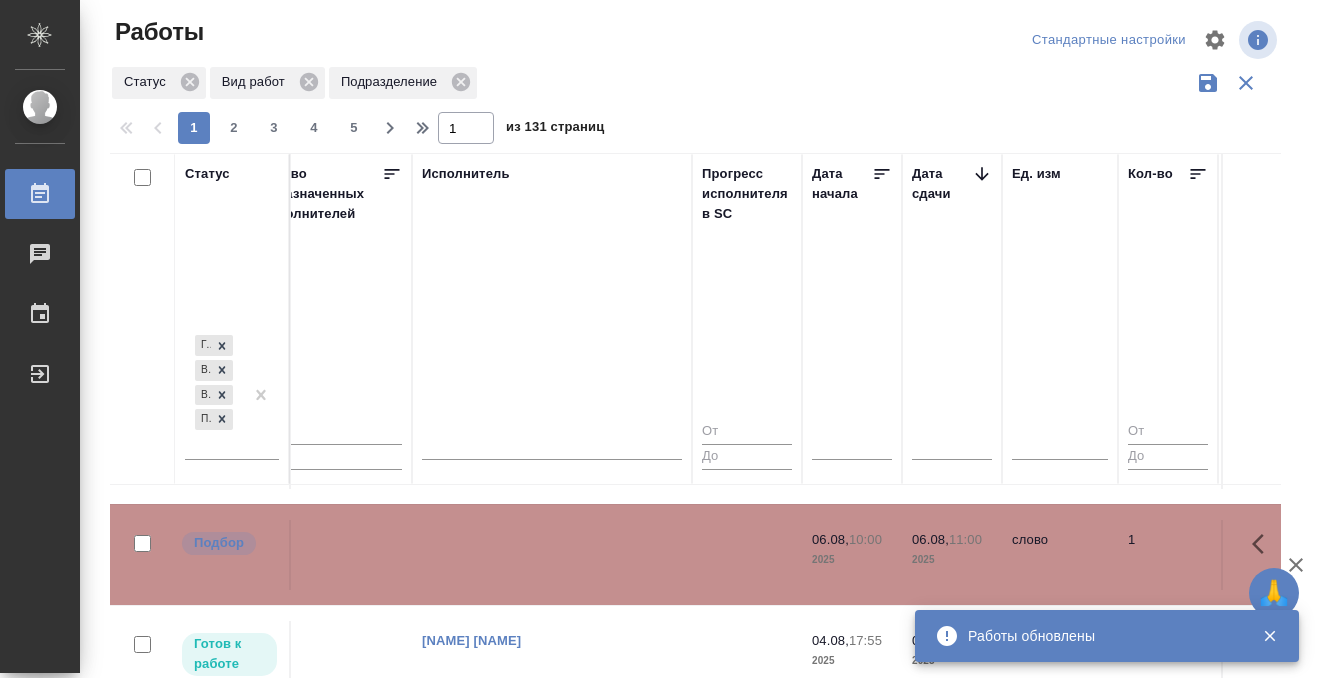 click at bounding box center (552, -691) 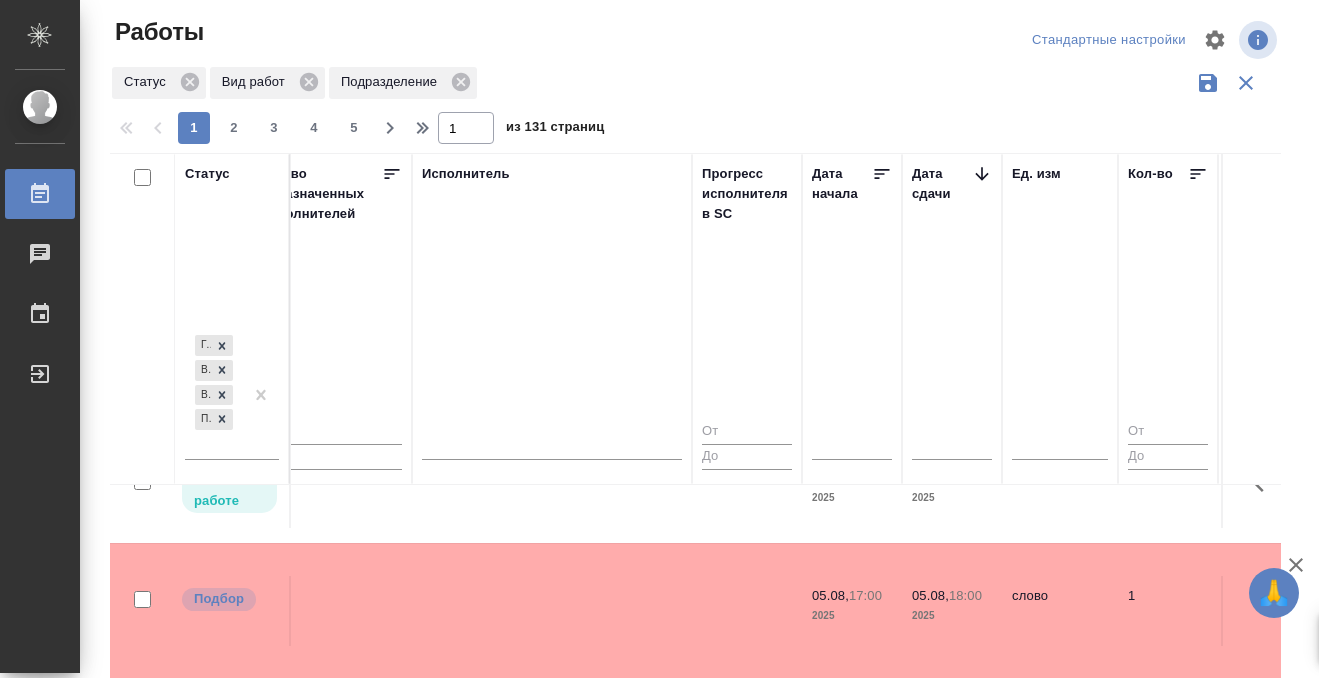 click on "Подбор KUNZ_FL-5756 Физическое лицо (Кунцевская) Приёмка по качеству Перевод Стандарт рус-англ Прямая загрузка (шаблонные документы) Шаблонные документы Святая троица Газизов Ринат Нет 0 05.08,  17:00 2025 05.08,  18:00 2025 слово 1 0 0,00 ₽ Газизов Ринат Веселова Юлия Оксютович Ирина Личные документы залить в ск, назначить перка выгрузить из ск рус-англ, под зпк
справка по карте, ..." at bounding box center (1010, 610) 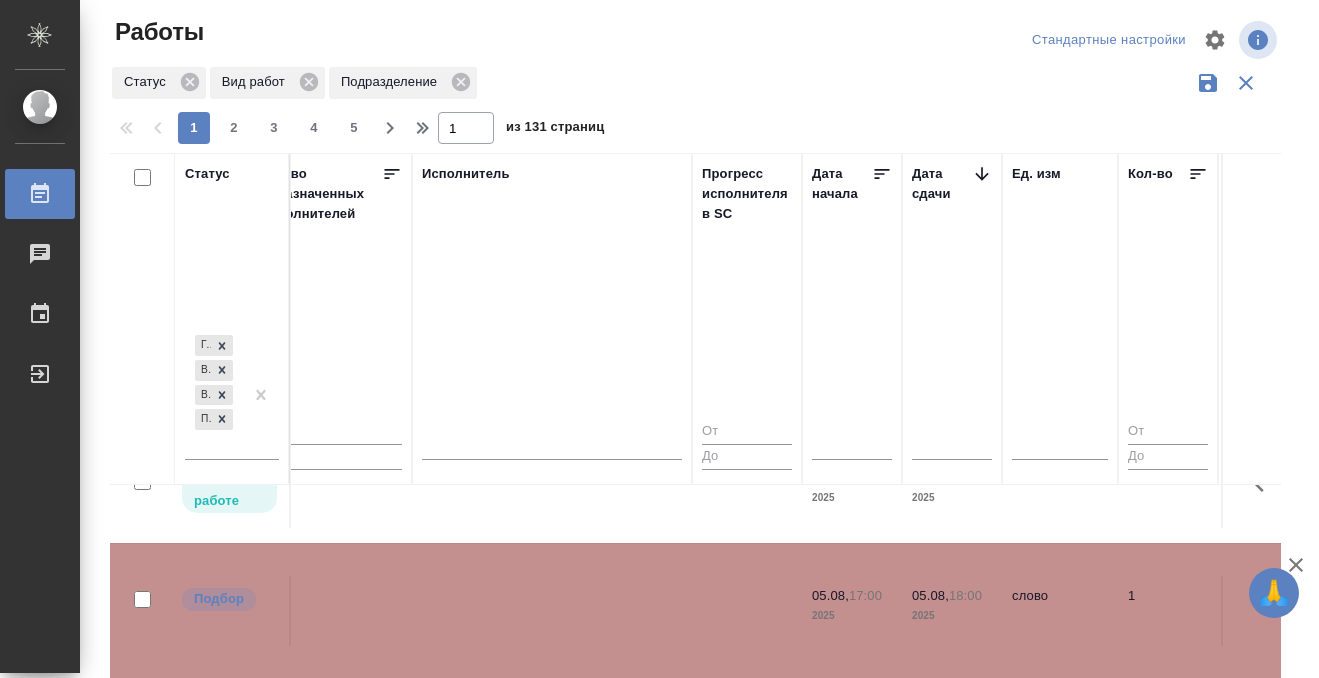 click on "Подбор KUNZ_FL-5756 Физическое лицо (Кунцевская) Приёмка по качеству Перевод Стандарт рус-англ Прямая загрузка (шаблонные документы) Шаблонные документы Святая троица Газизов Ринат Нет 0 05.08,  17:00 2025 05.08,  18:00 2025 слово 1 0 0,00 ₽ Газизов Ринат Веселова Юлия Оксютович Ирина Личные документы залить в ск, назначить перка выгрузить из ск рус-англ, под зпк
справка по карте, ..." at bounding box center [1010, 610] 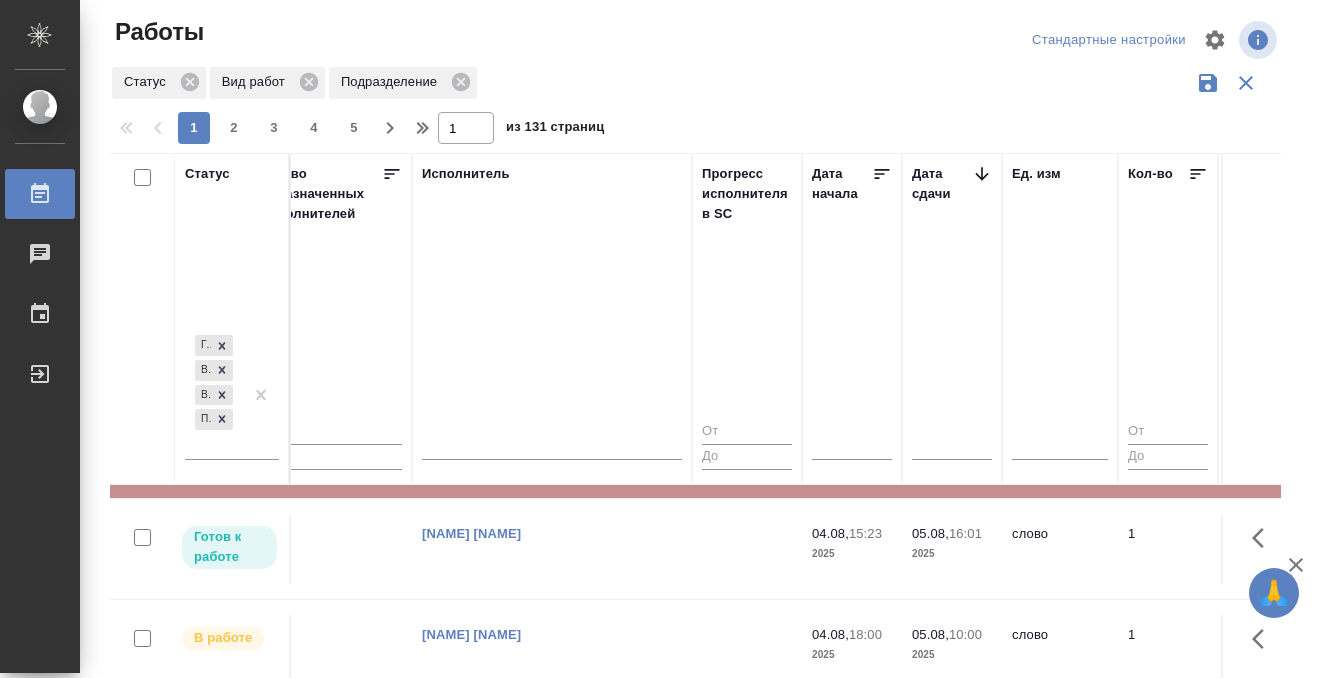 scroll, scrollTop: 1745, scrollLeft: 1208, axis: both 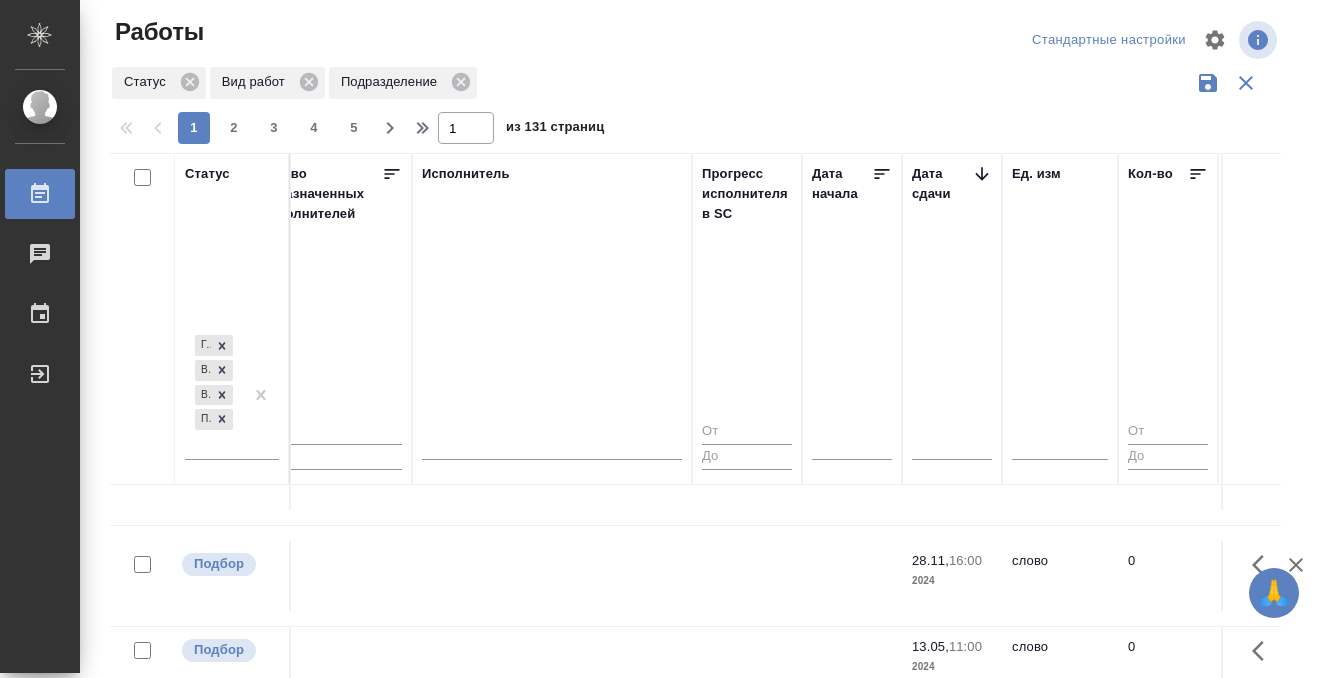 click 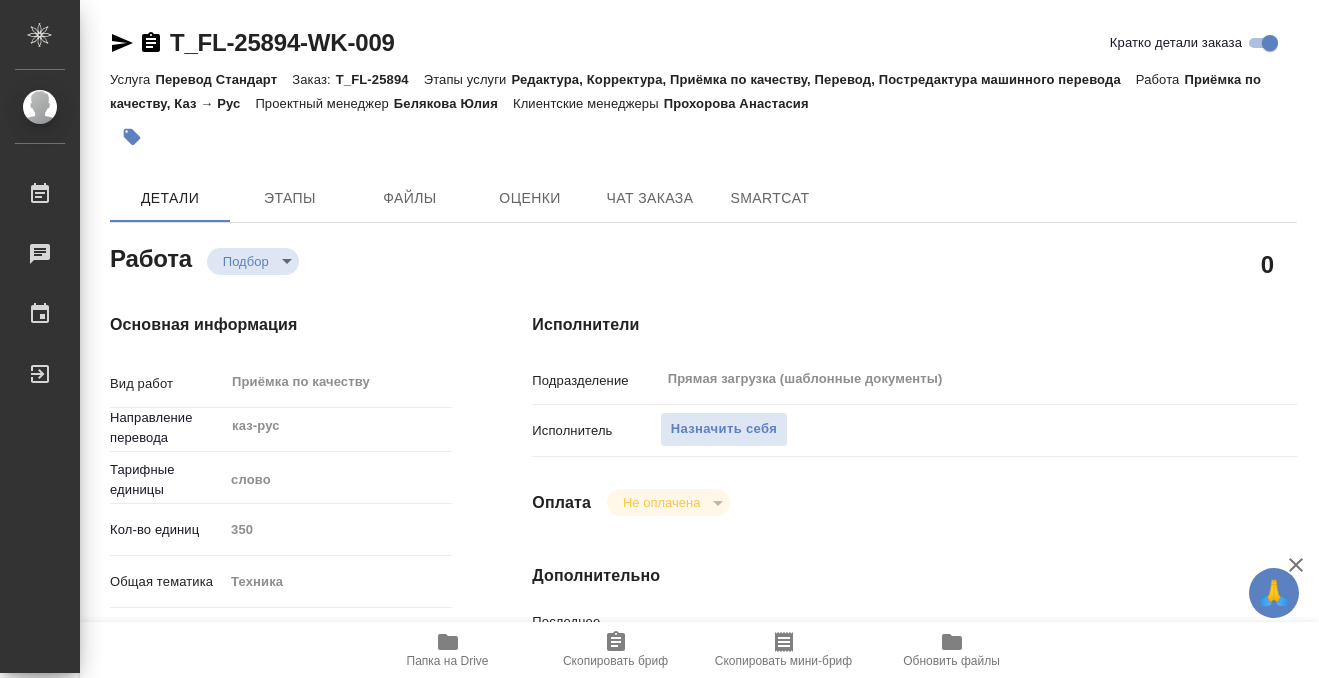 type on "x" 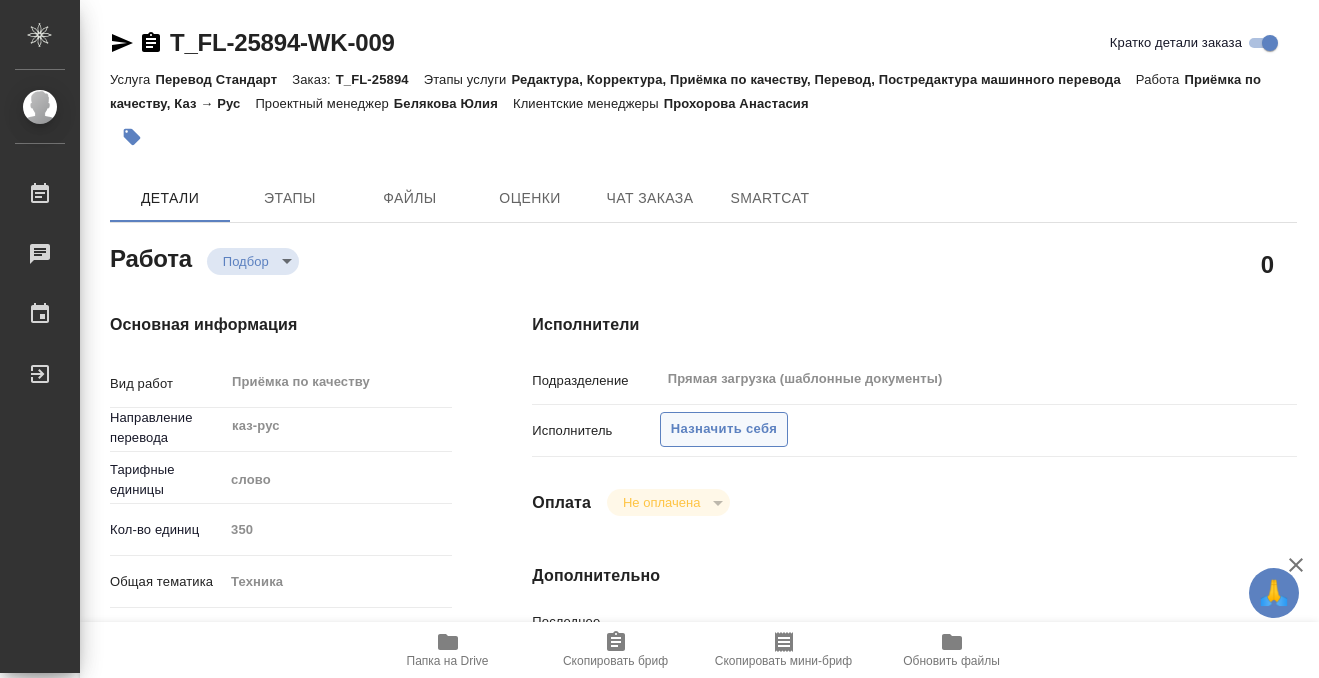 type on "x" 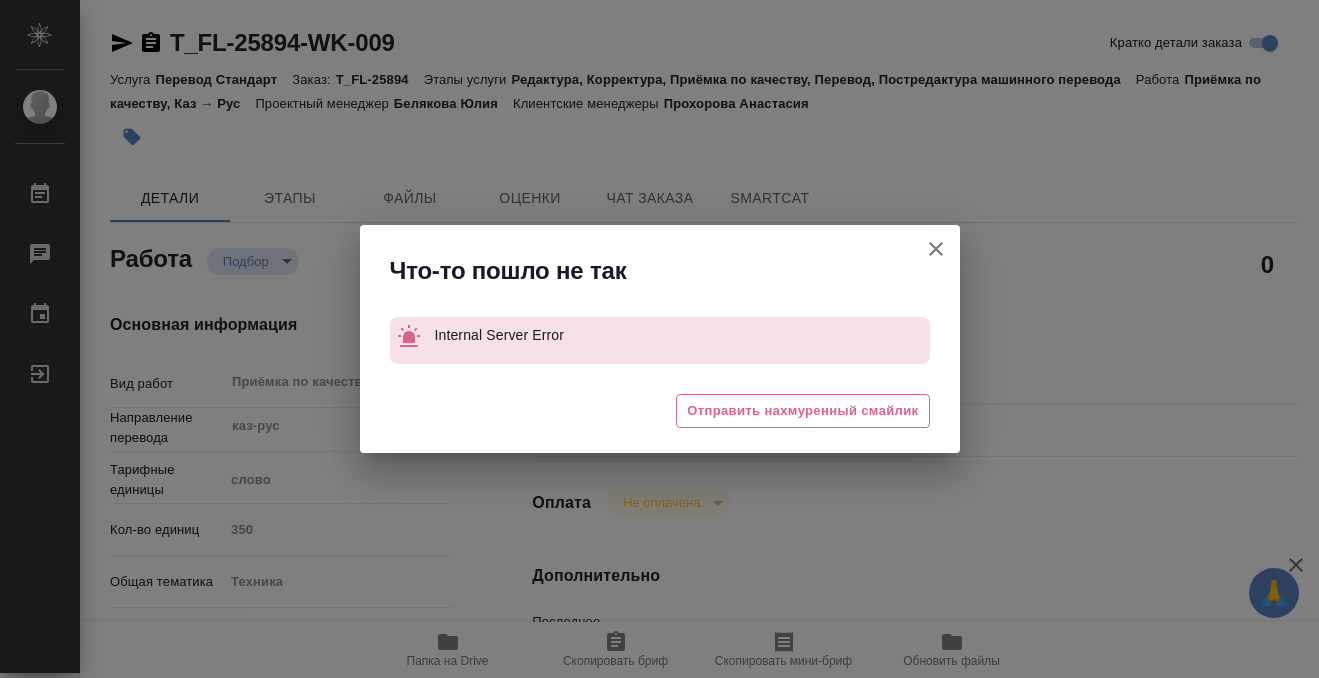 type on "x" 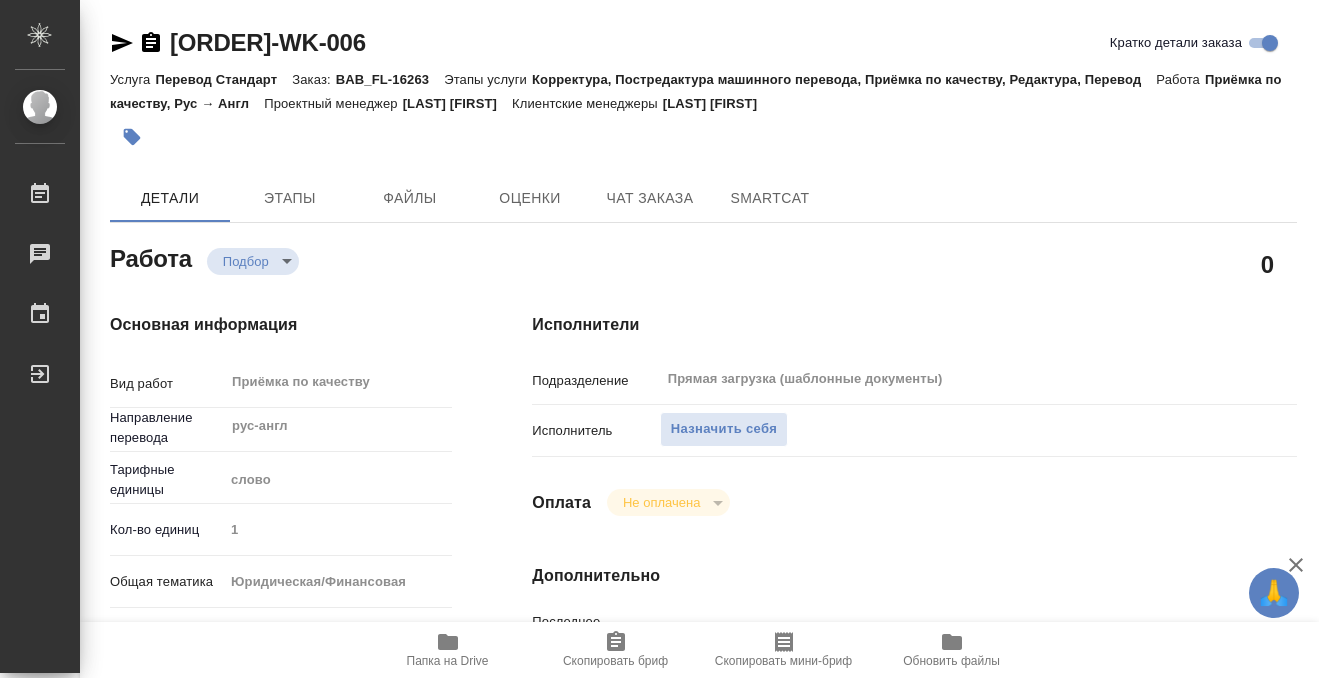 scroll, scrollTop: 0, scrollLeft: 0, axis: both 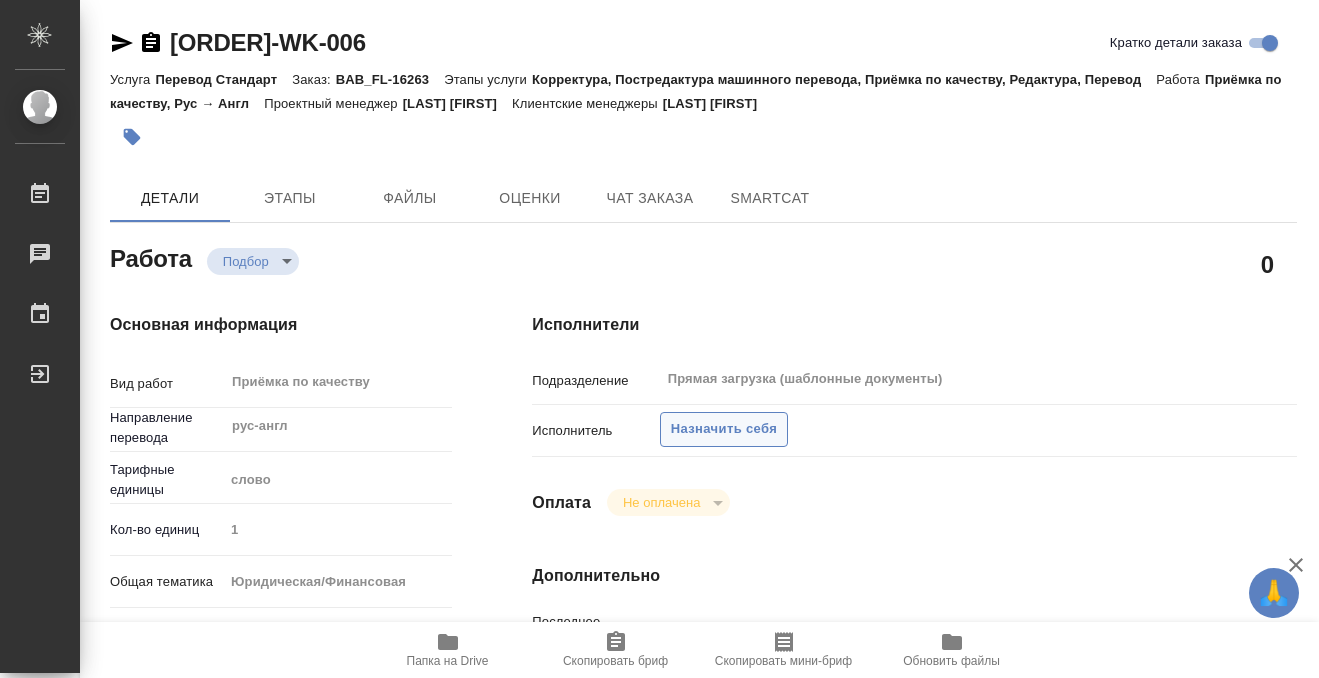 click on "Назначить себя" at bounding box center [724, 429] 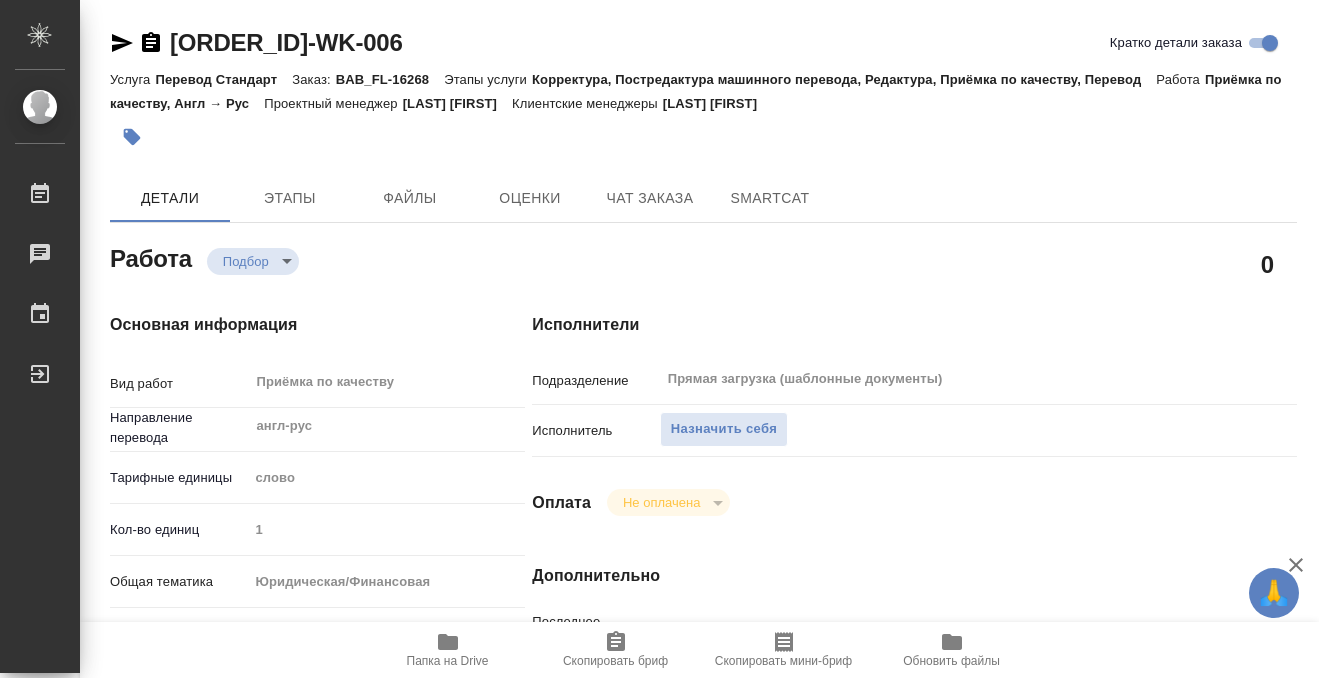scroll, scrollTop: 0, scrollLeft: 0, axis: both 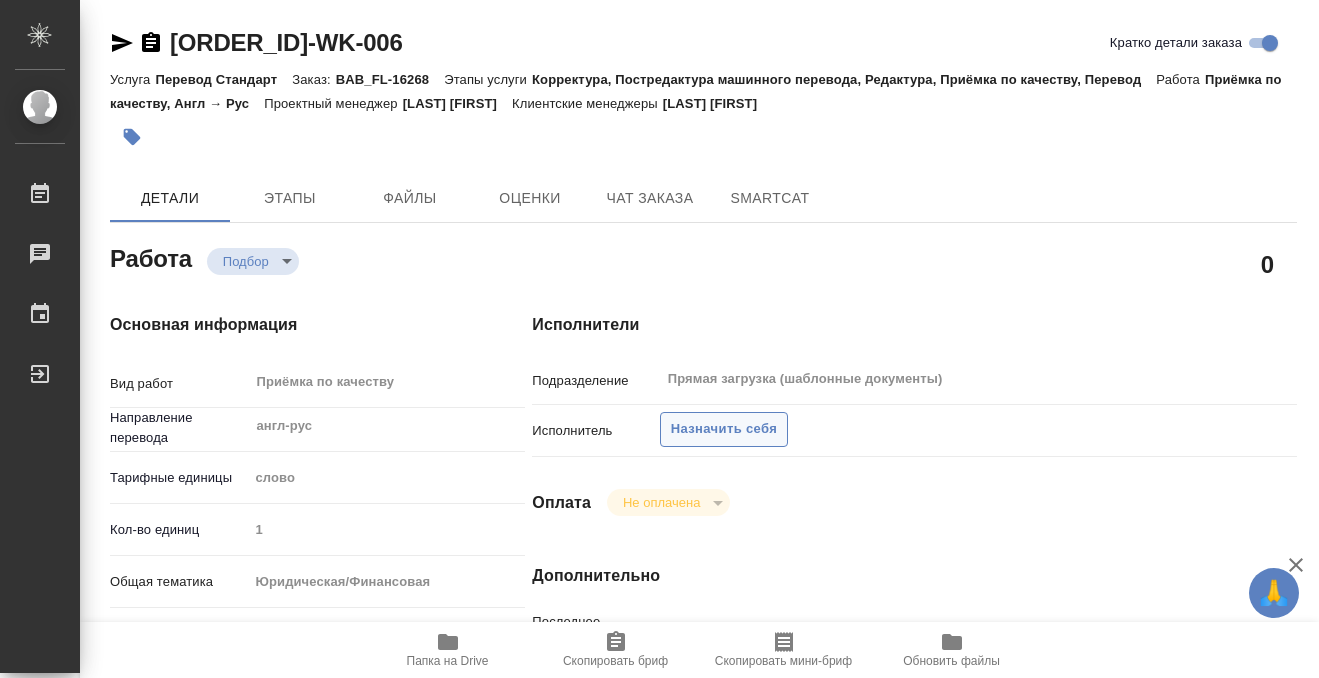 click on "Назначить себя" at bounding box center (724, 429) 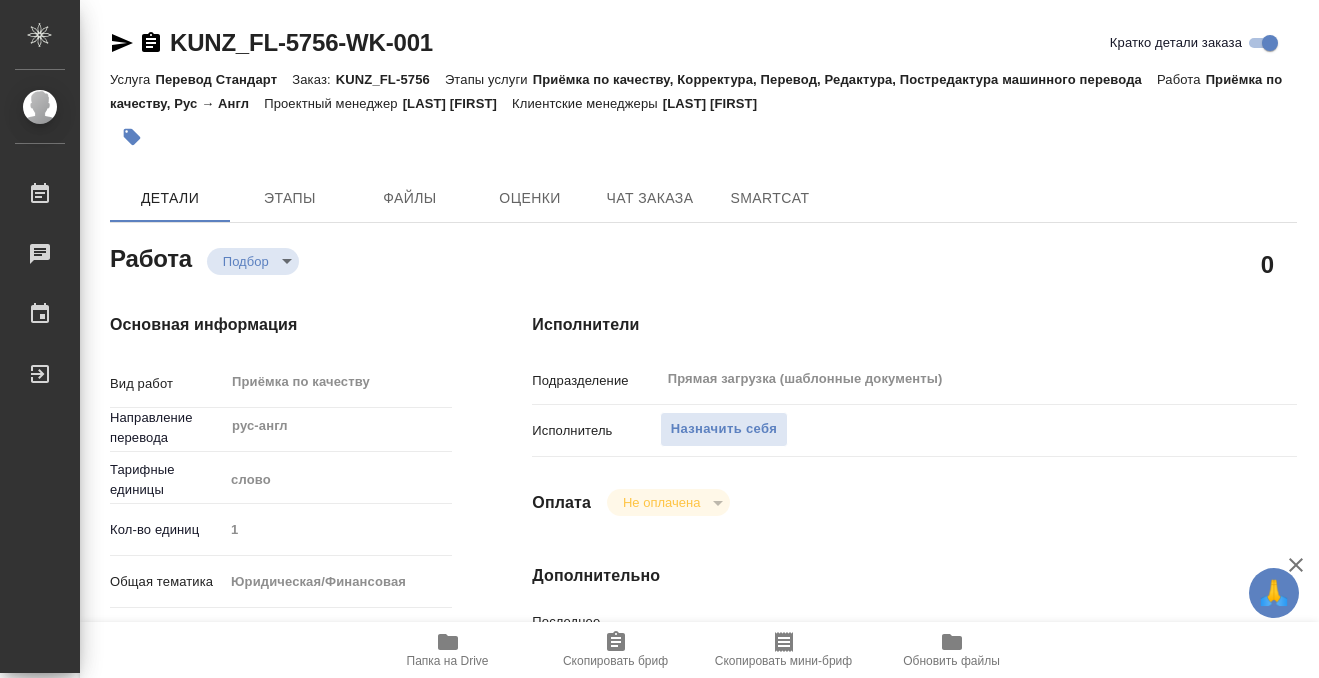 scroll, scrollTop: 0, scrollLeft: 0, axis: both 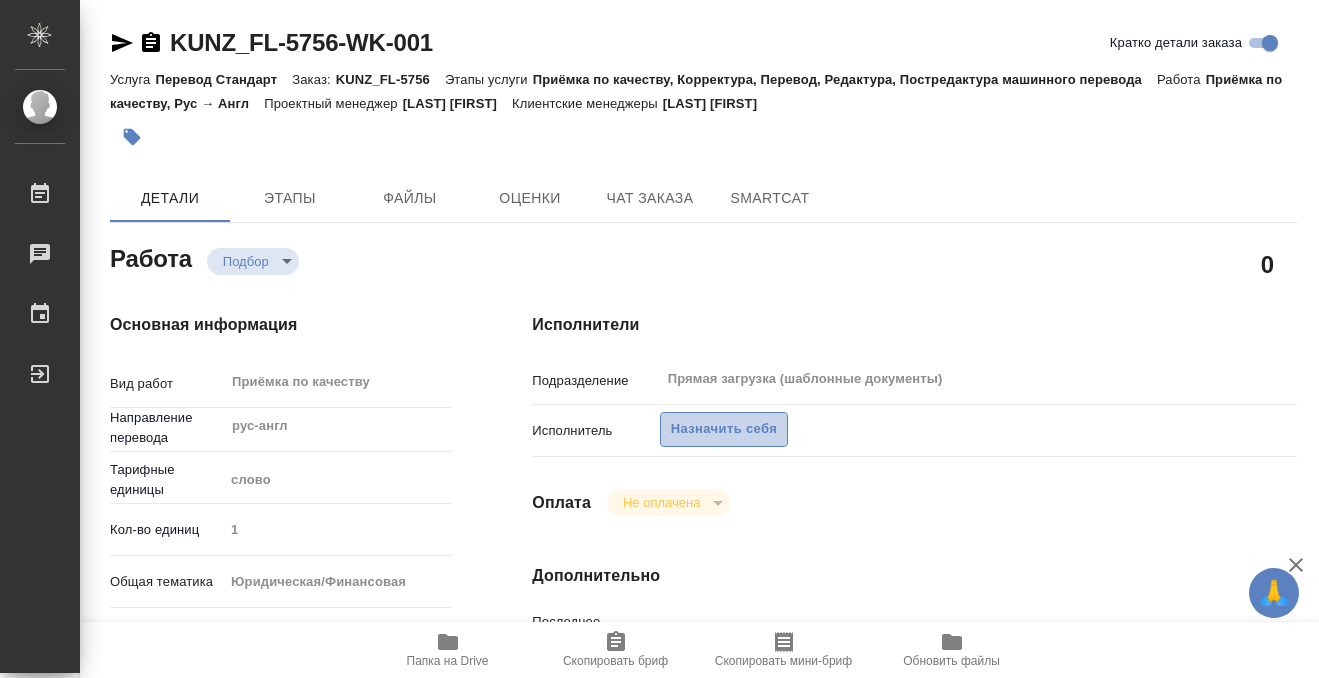 click on "Назначить себя" at bounding box center [724, 429] 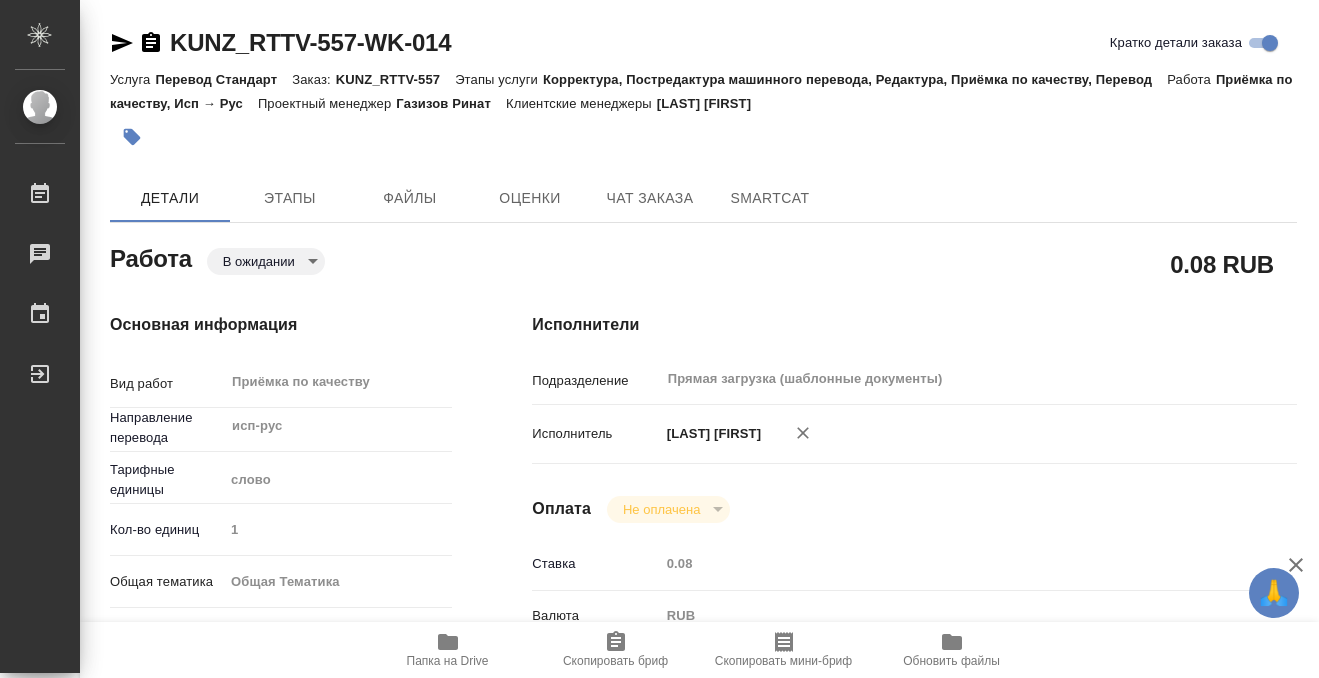 scroll, scrollTop: 0, scrollLeft: 0, axis: both 